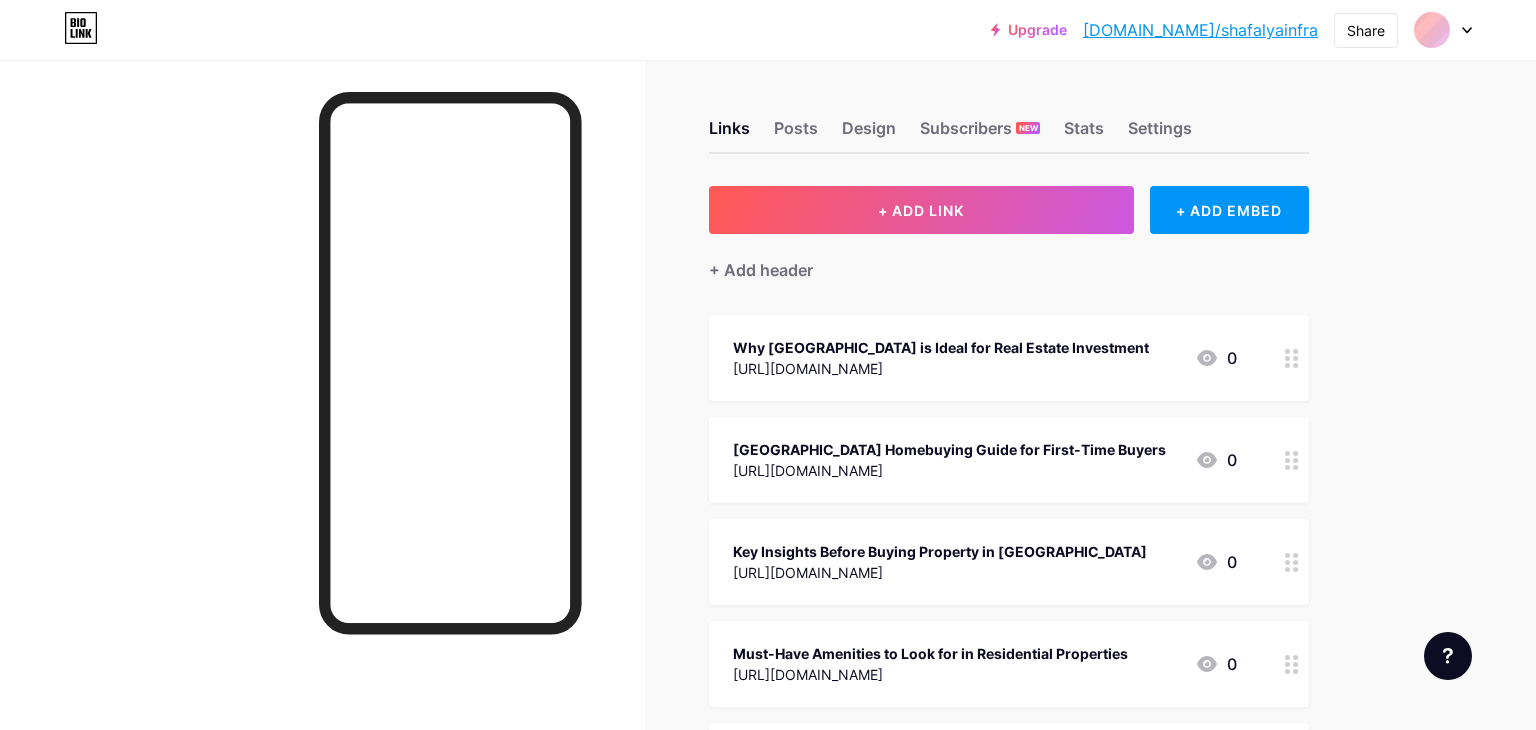 scroll, scrollTop: 0, scrollLeft: 0, axis: both 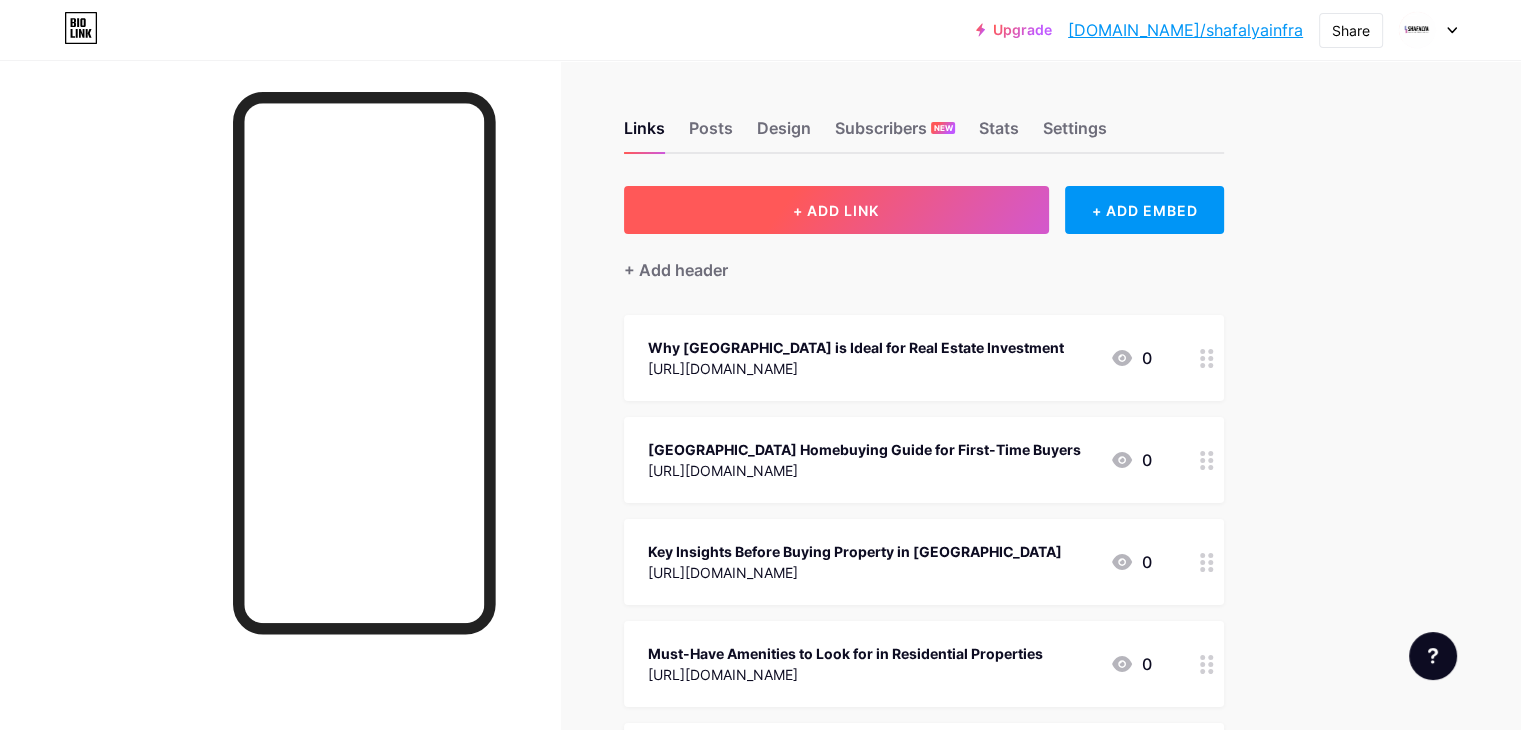 click on "+ ADD LINK" at bounding box center (836, 210) 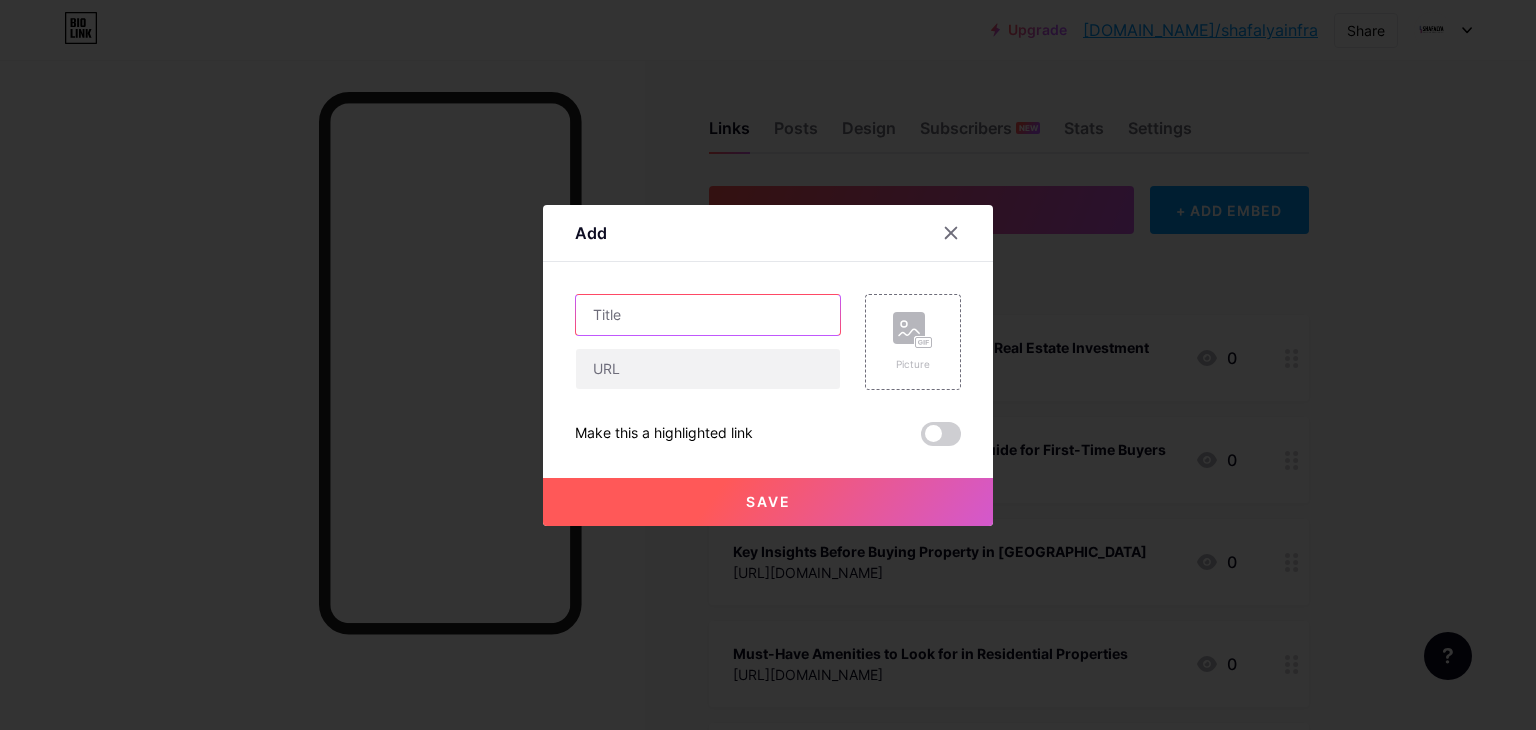 click at bounding box center (708, 315) 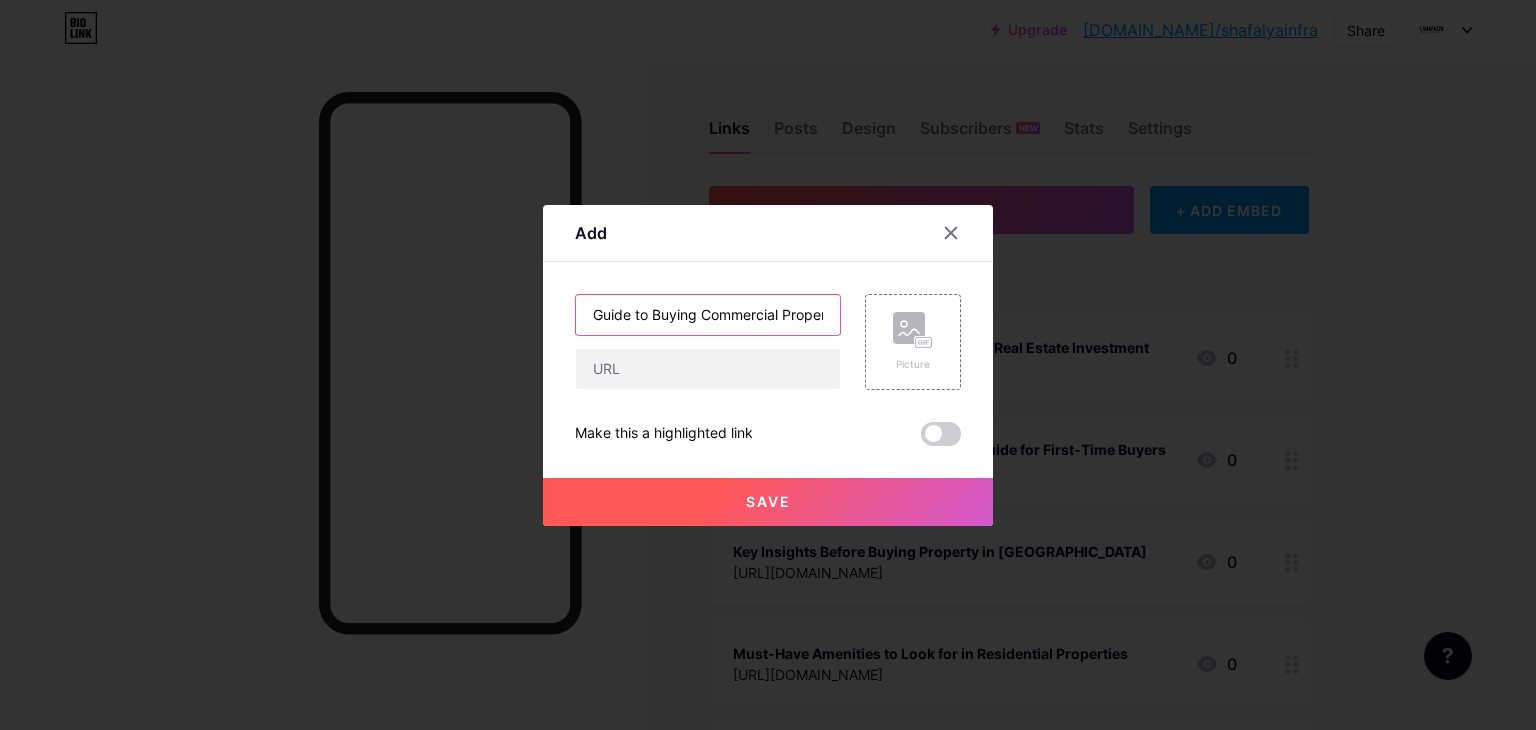 scroll, scrollTop: 0, scrollLeft: 116, axis: horizontal 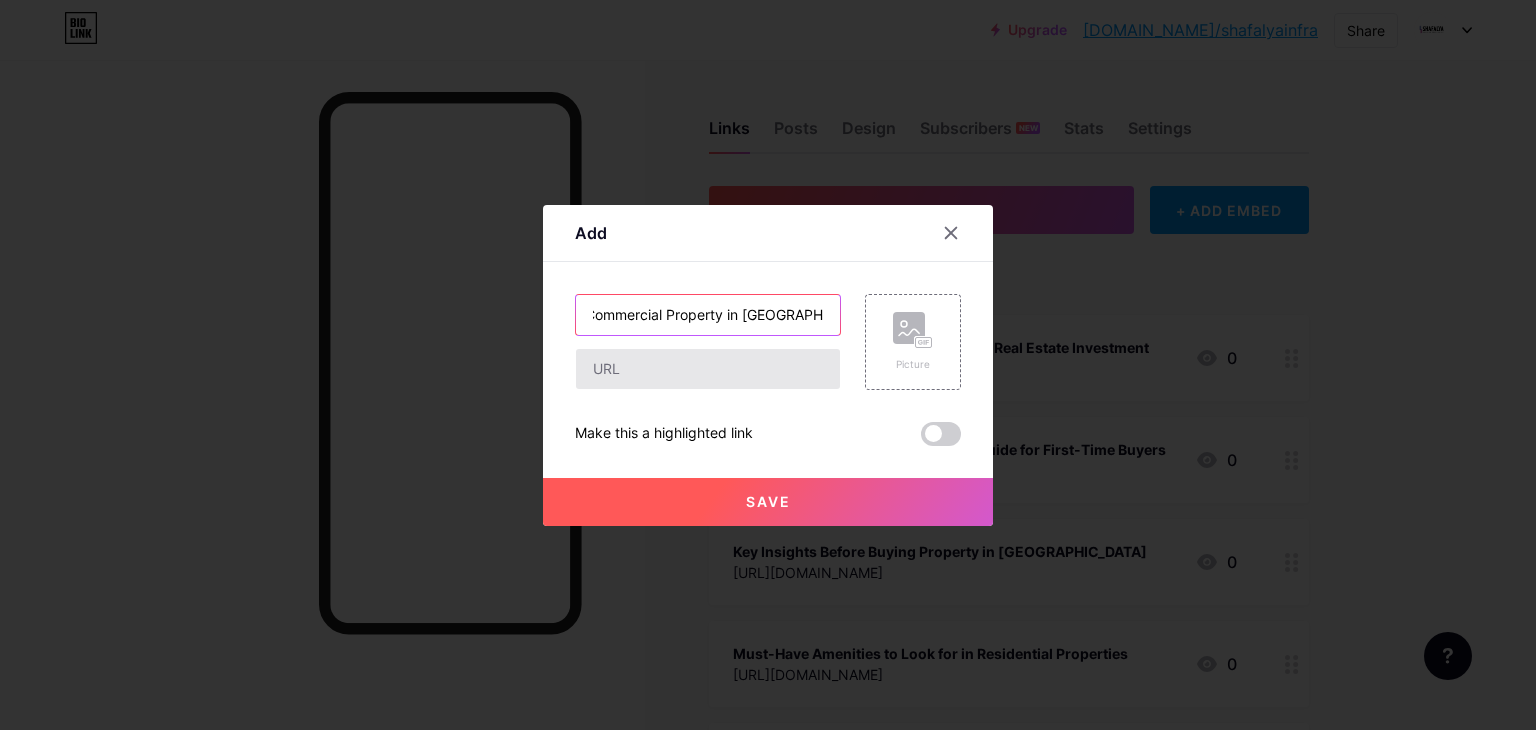 type on "Guide to Buying Commercial Property in [GEOGRAPHIC_DATA]" 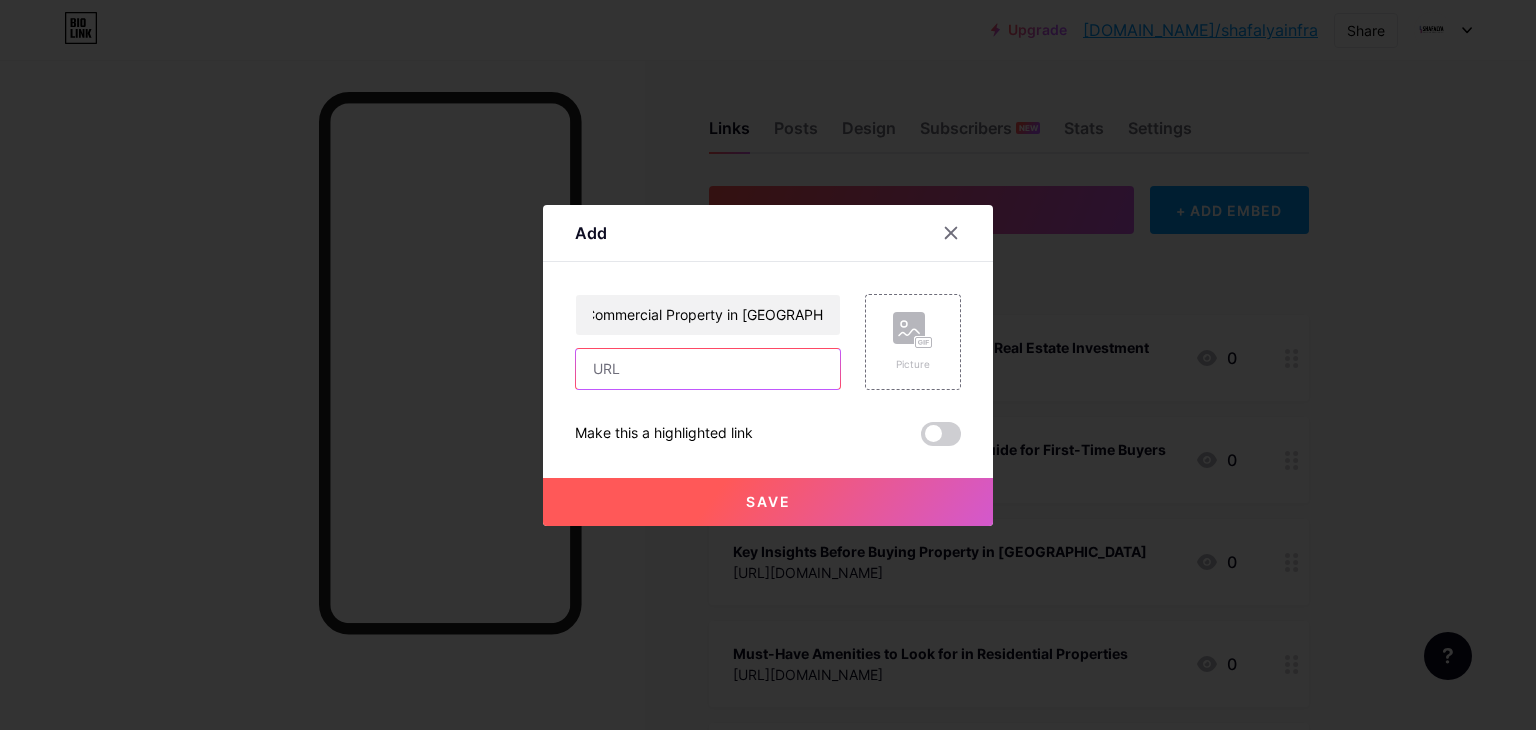 scroll, scrollTop: 0, scrollLeft: 0, axis: both 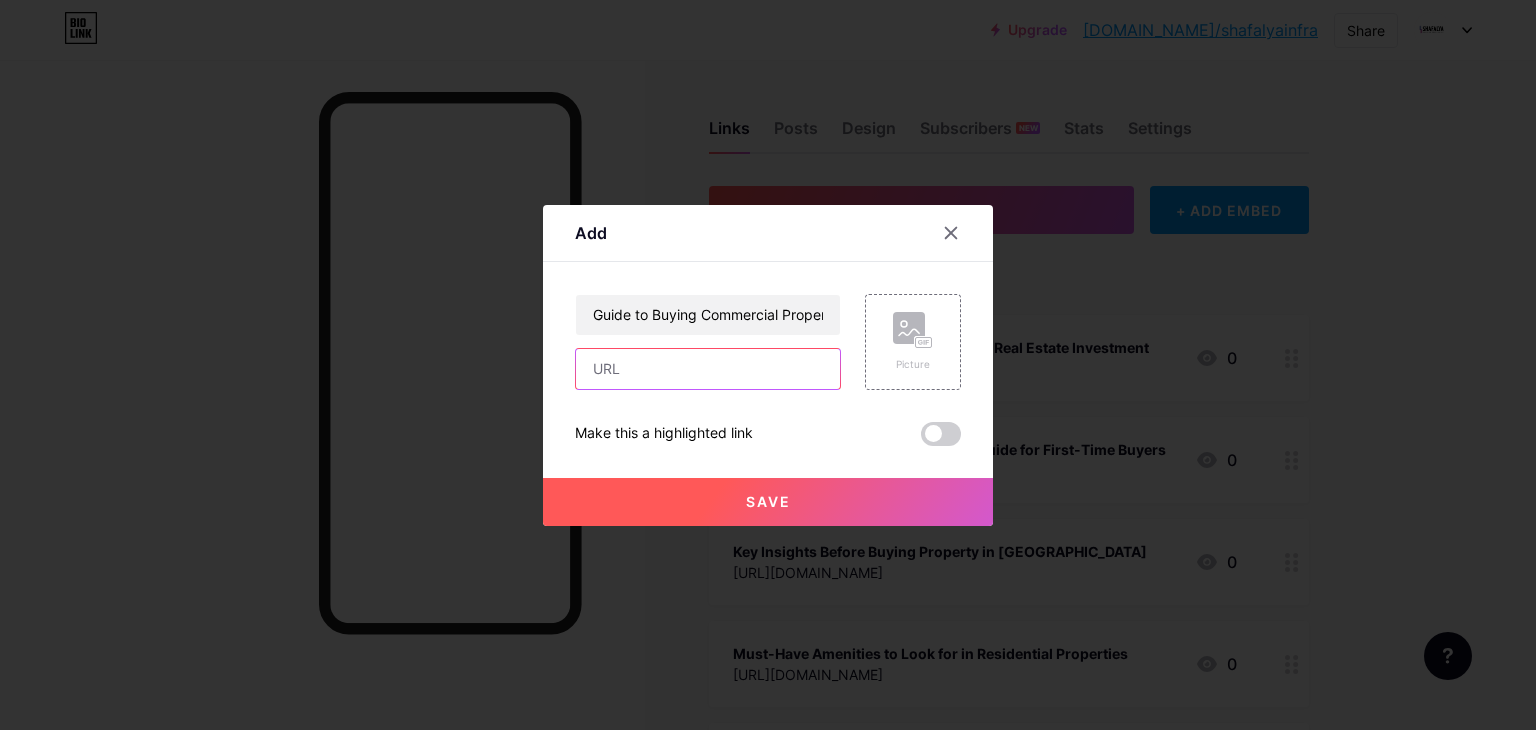 click at bounding box center [708, 369] 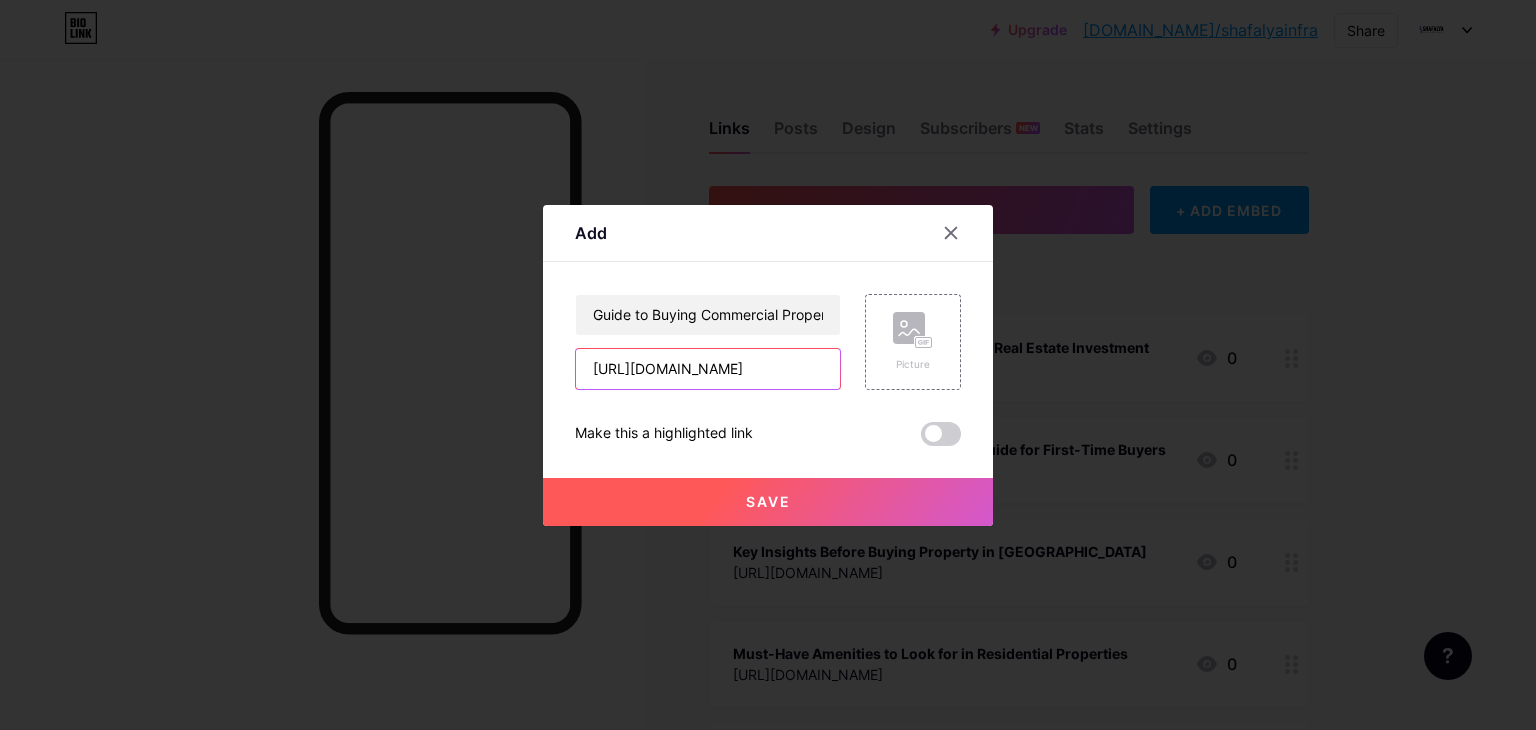 scroll, scrollTop: 0, scrollLeft: 262, axis: horizontal 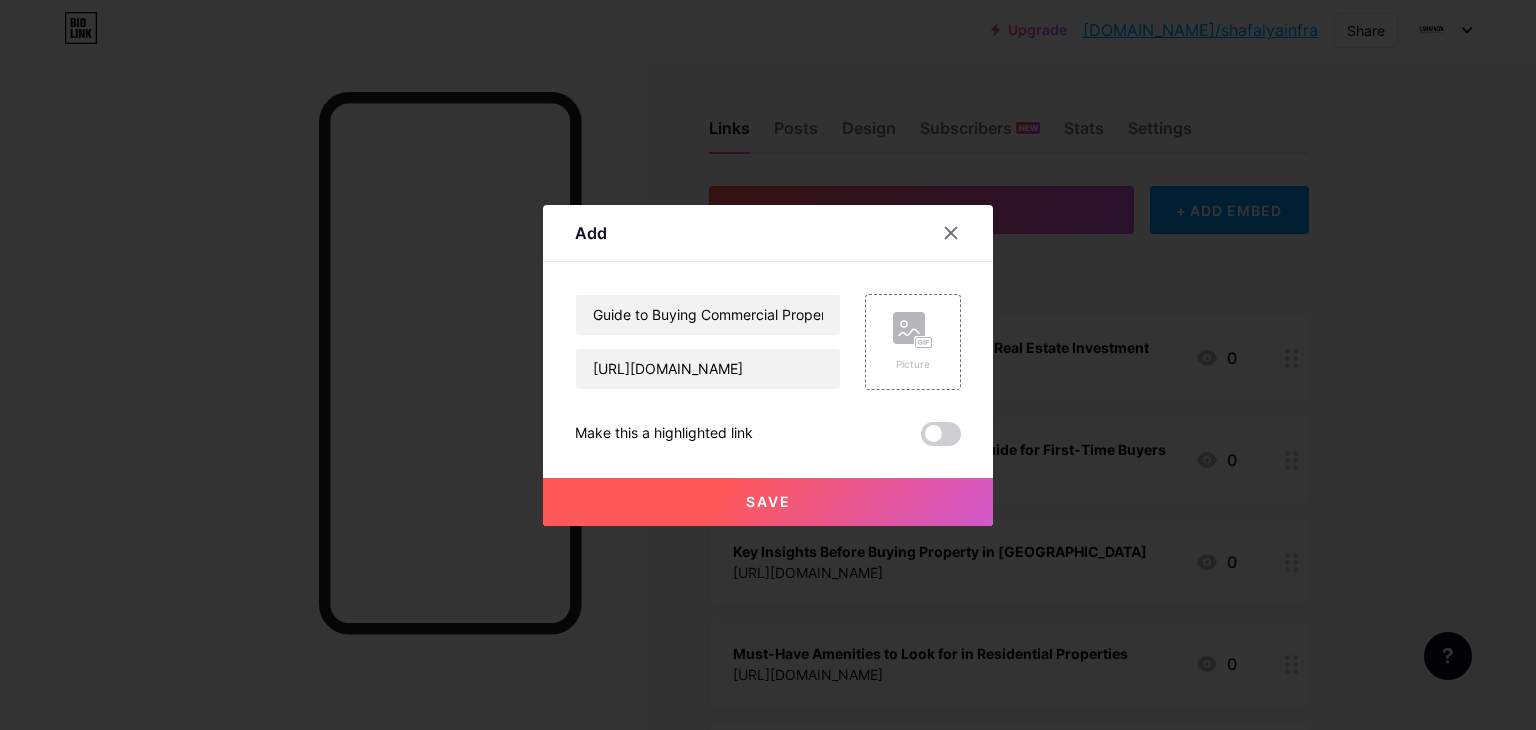 click on "Save" at bounding box center [768, 502] 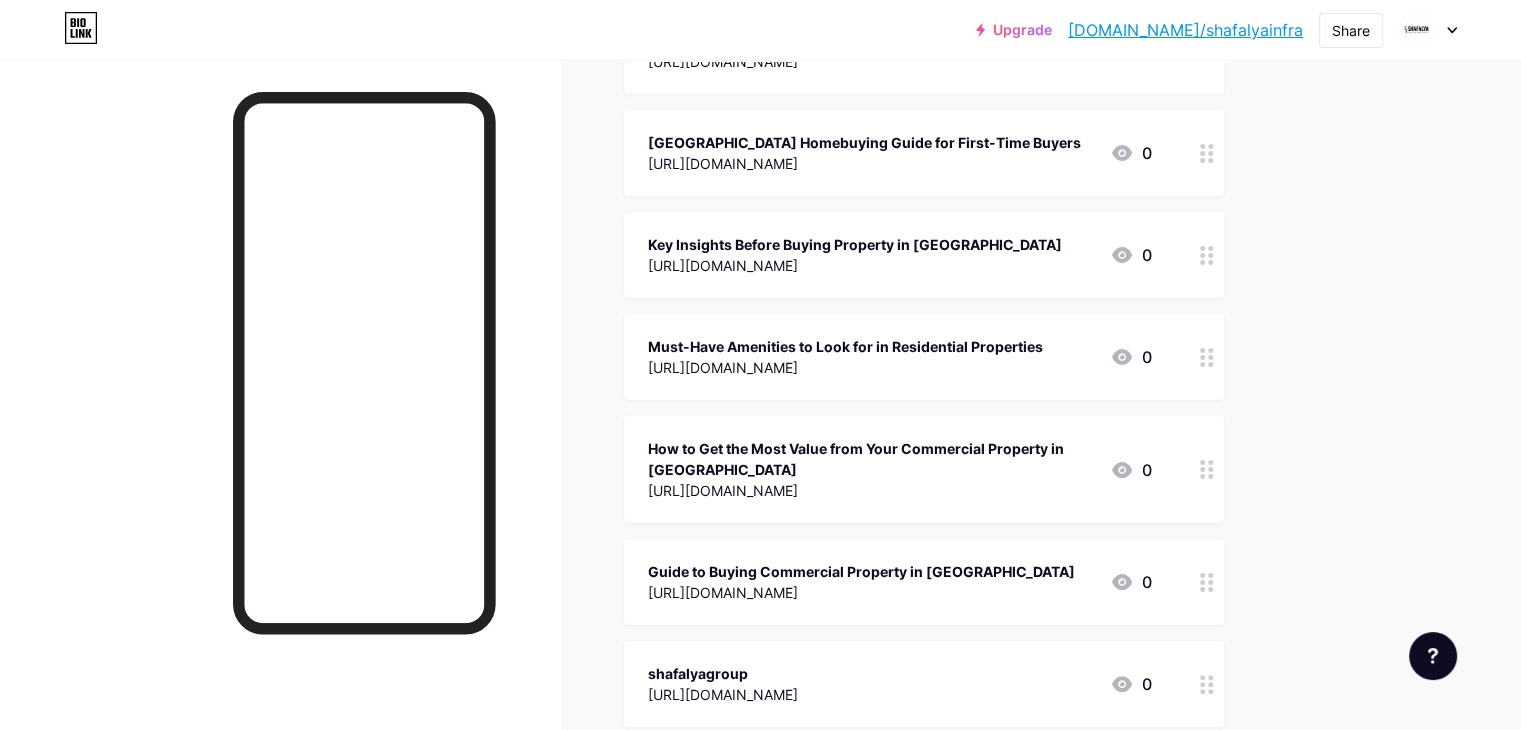 scroll, scrollTop: 536, scrollLeft: 0, axis: vertical 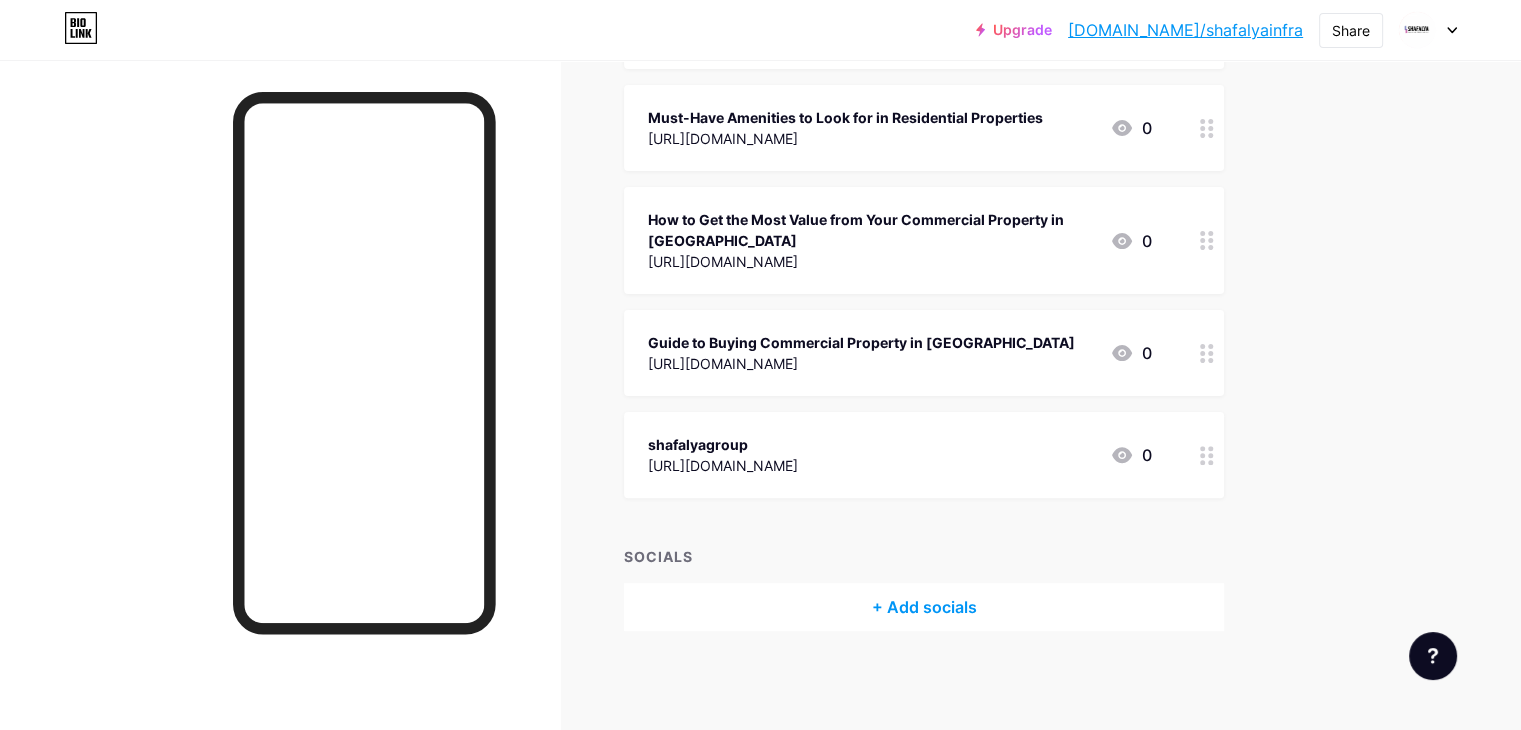 drag, startPoint x: 883, startPoint y: 353, endPoint x: 859, endPoint y: 350, distance: 24.186773 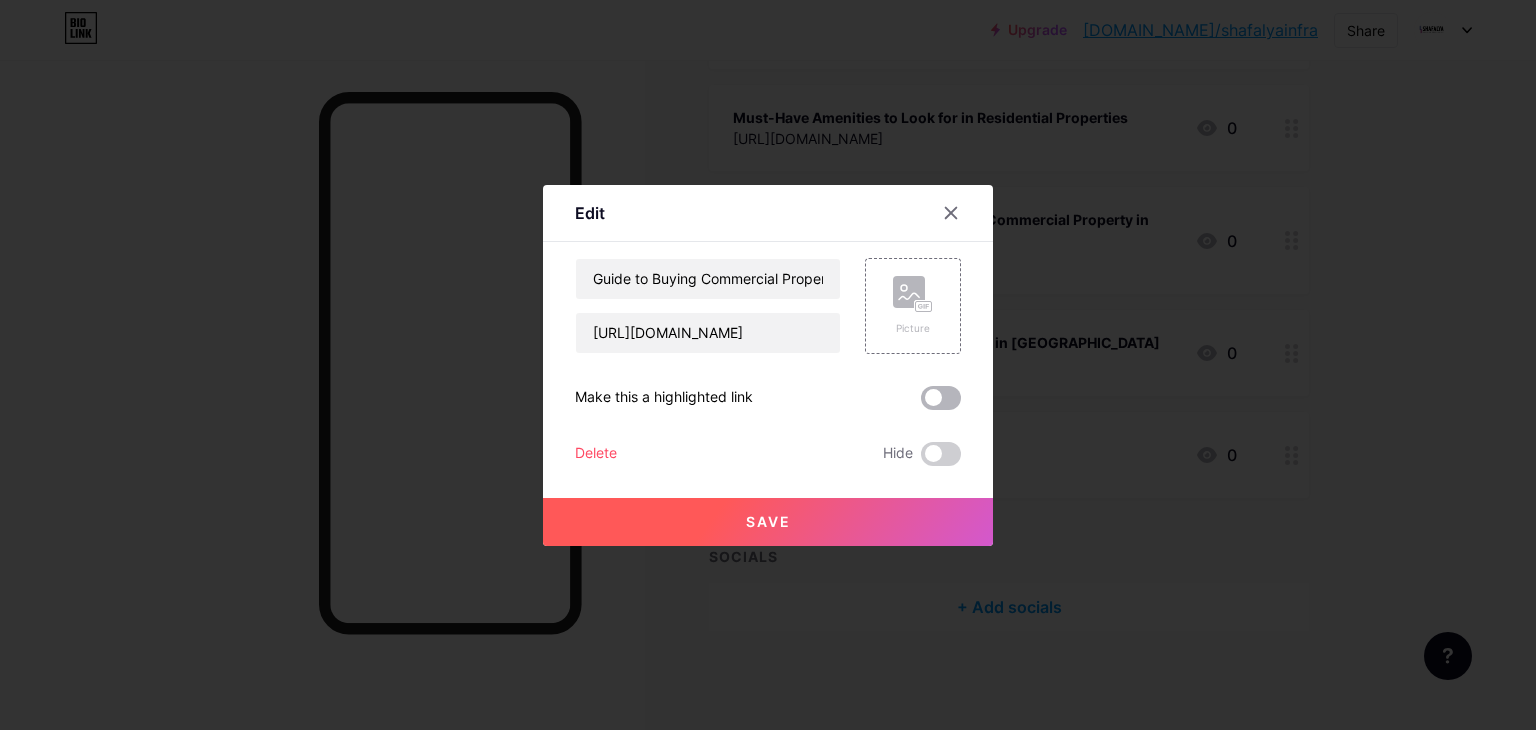 click at bounding box center [941, 398] 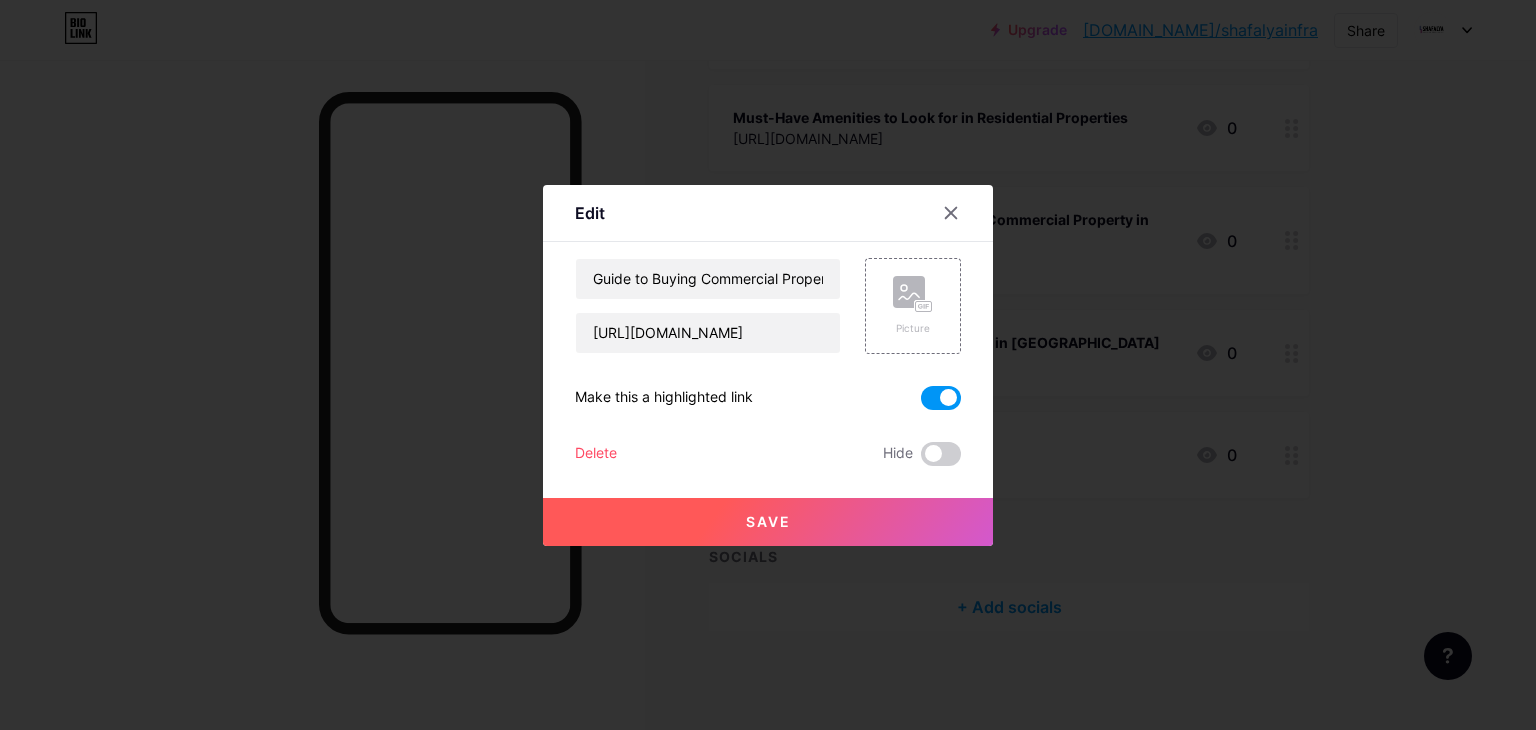 click on "Save" at bounding box center [768, 522] 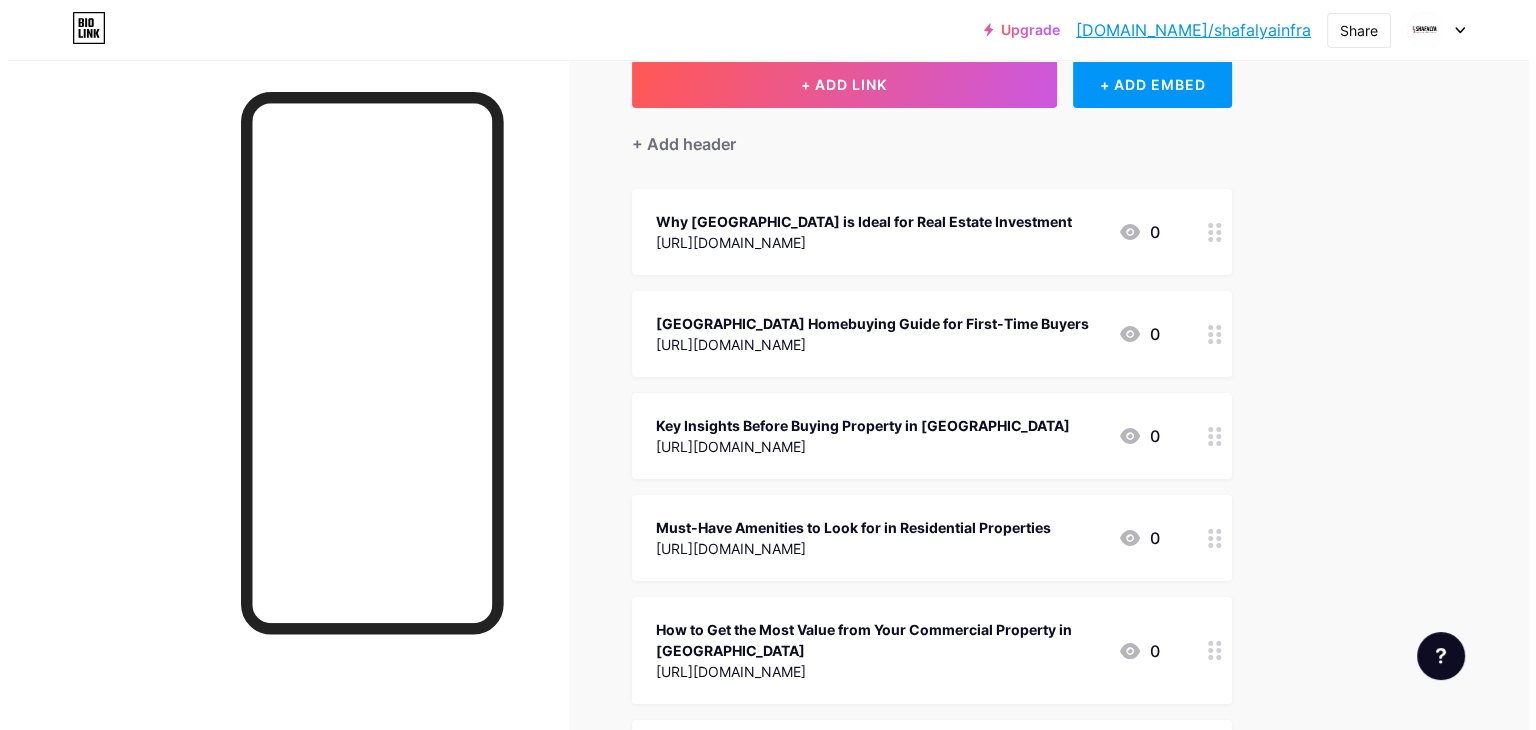 scroll, scrollTop: 0, scrollLeft: 0, axis: both 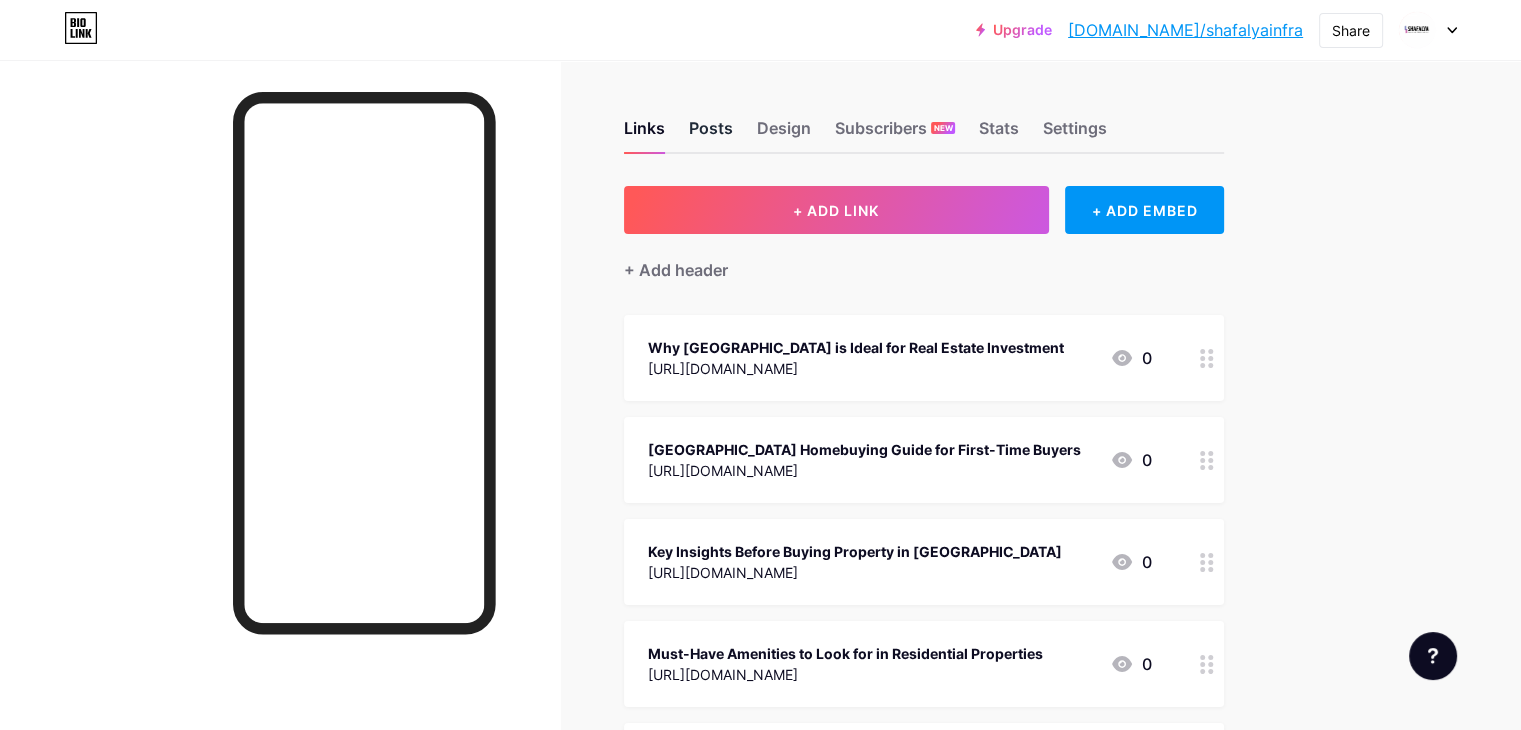 click on "Posts" at bounding box center [711, 134] 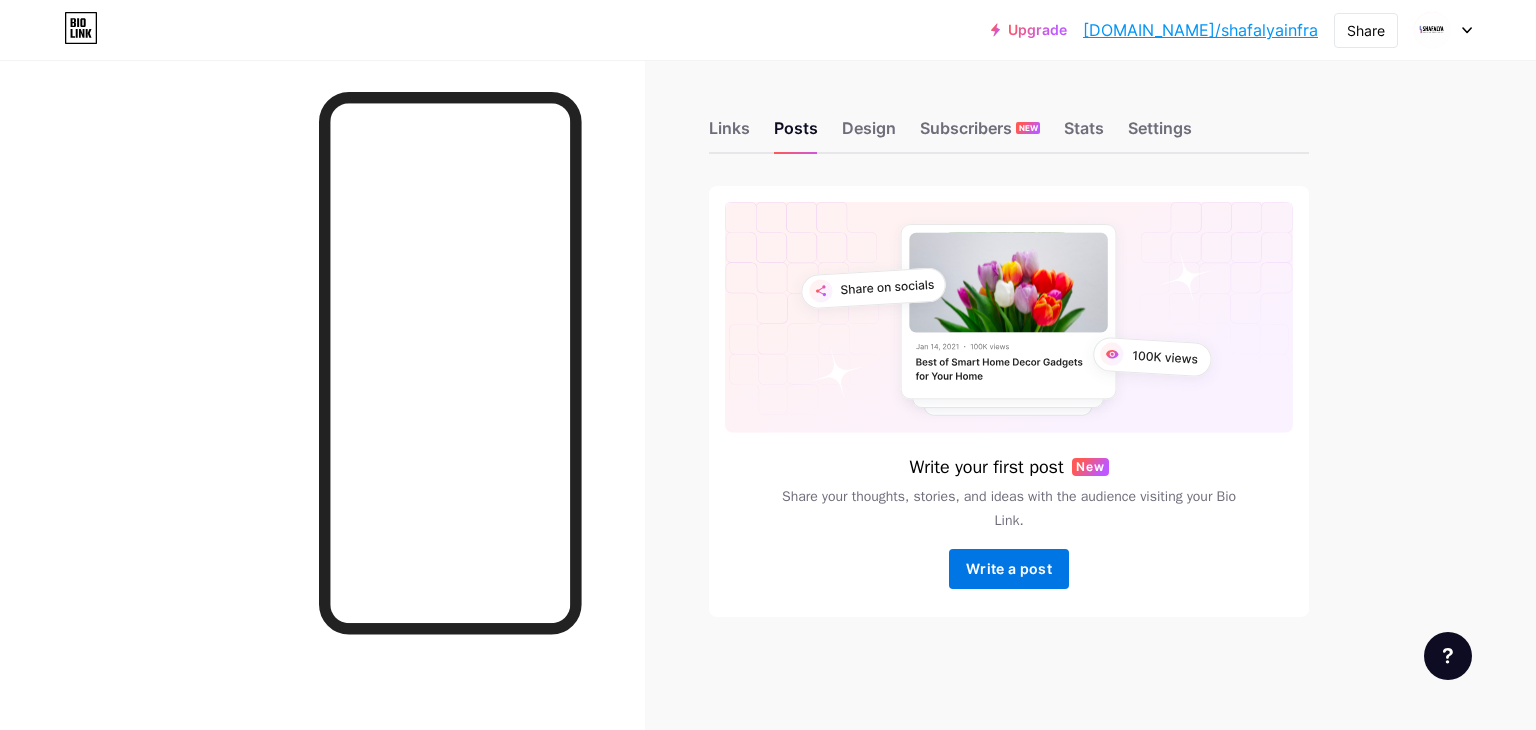 click on "Write a post" at bounding box center [1009, 568] 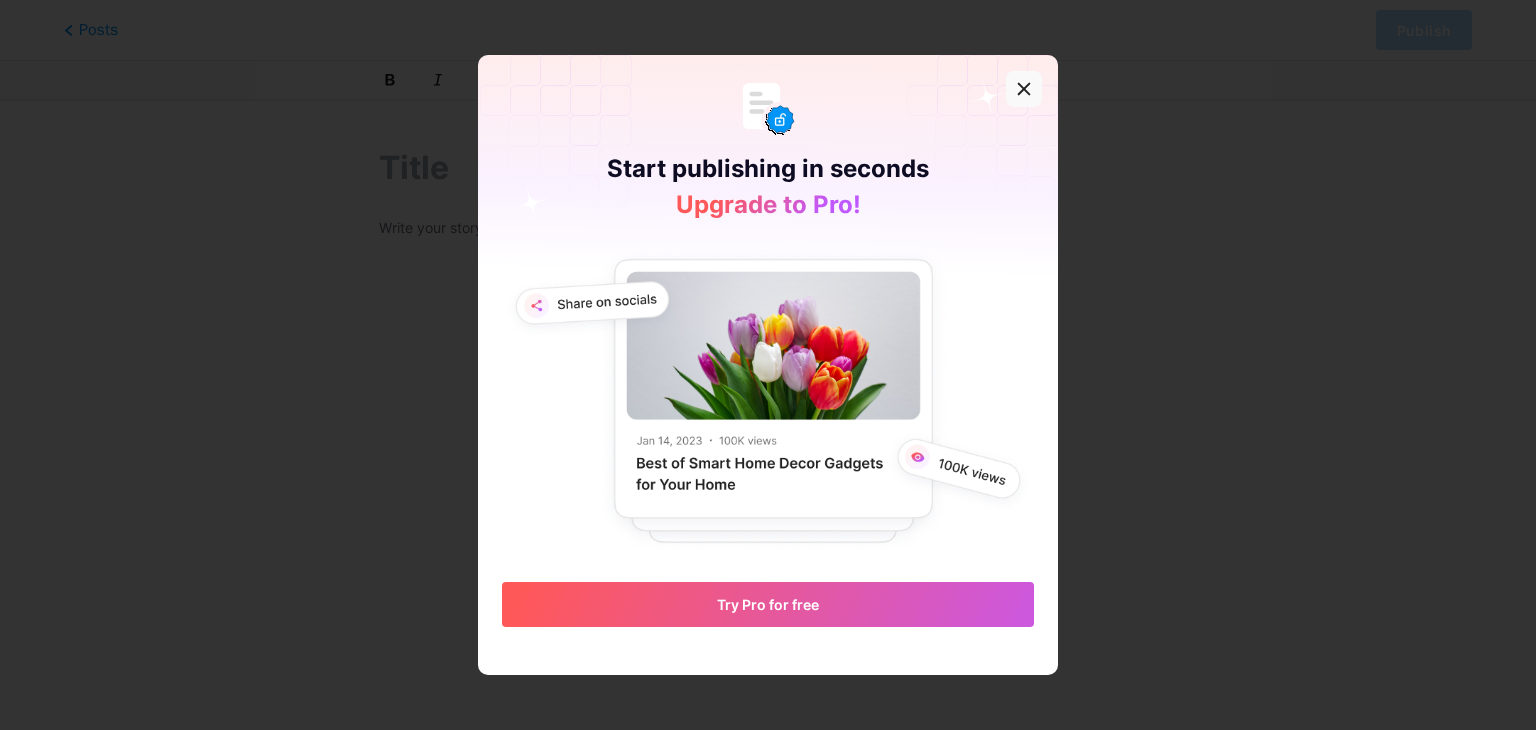 click at bounding box center [1024, 89] 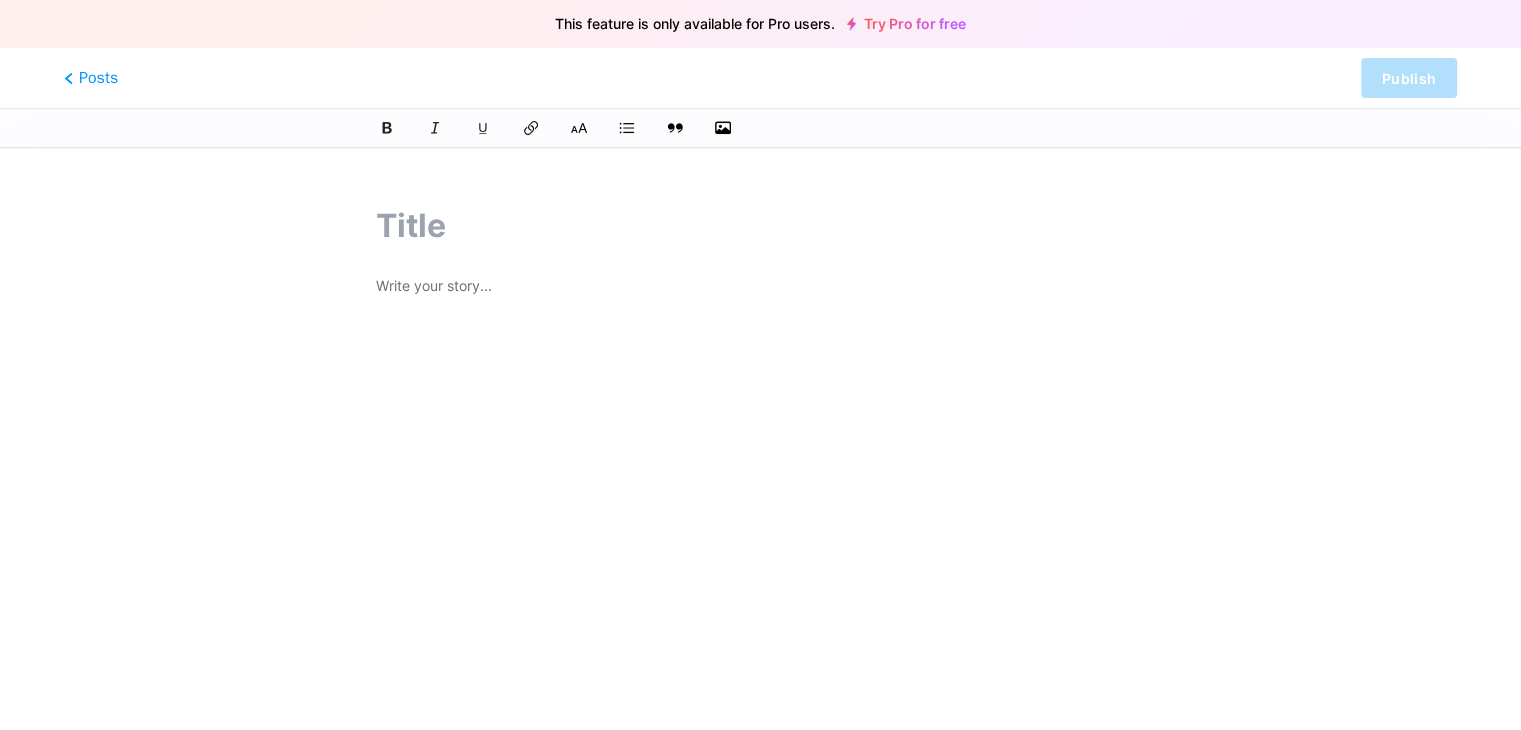 click at bounding box center (760, 226) 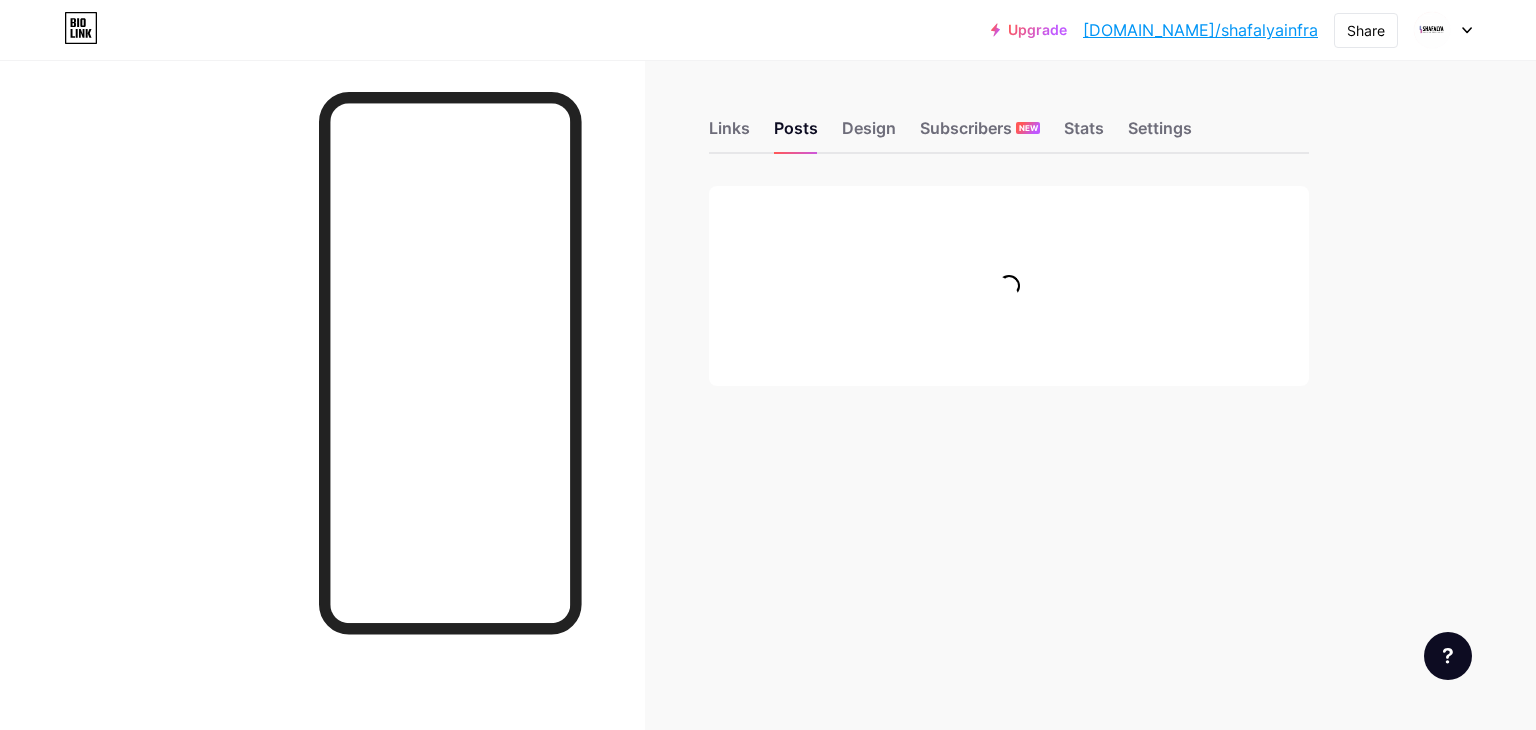 click on "[DOMAIN_NAME]/shafalyainfra" at bounding box center (1200, 30) 